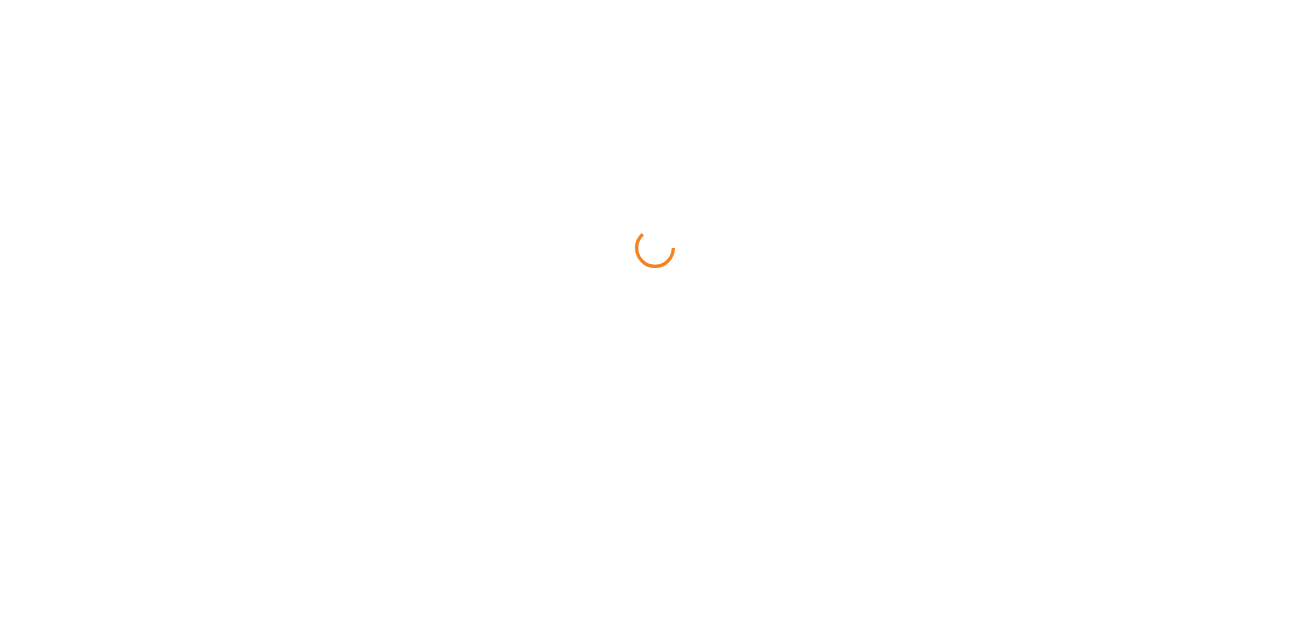 scroll, scrollTop: 0, scrollLeft: 0, axis: both 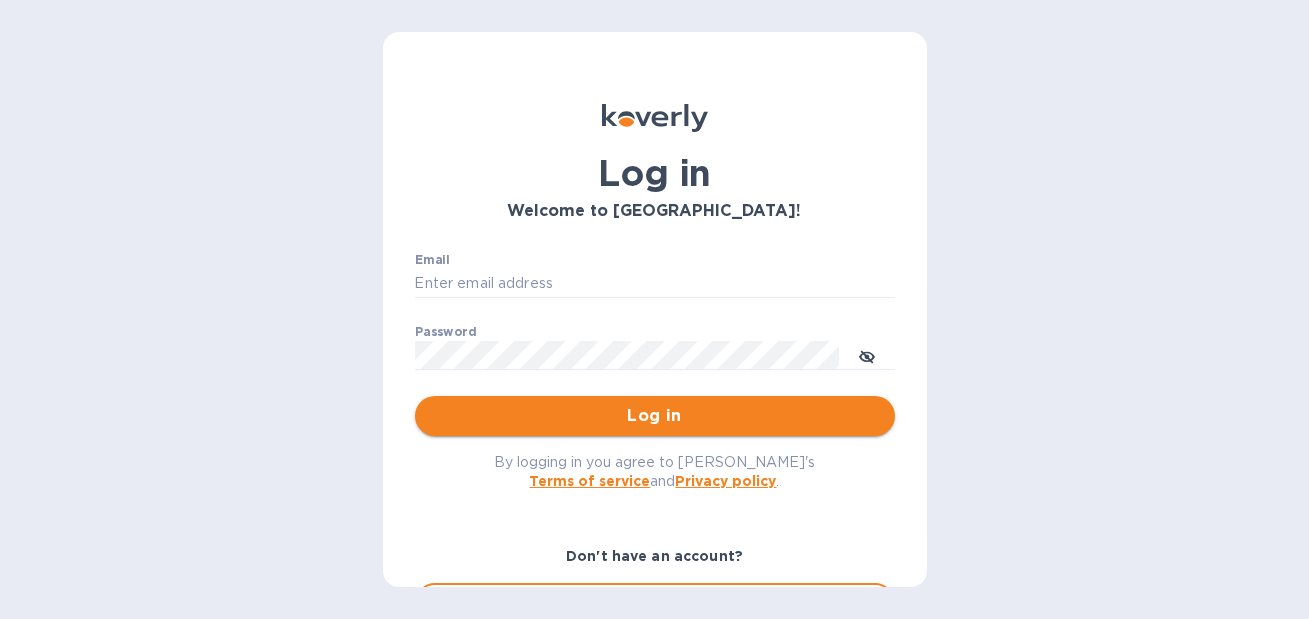type on "[PERSON_NAME][EMAIL_ADDRESS][DOMAIN_NAME]" 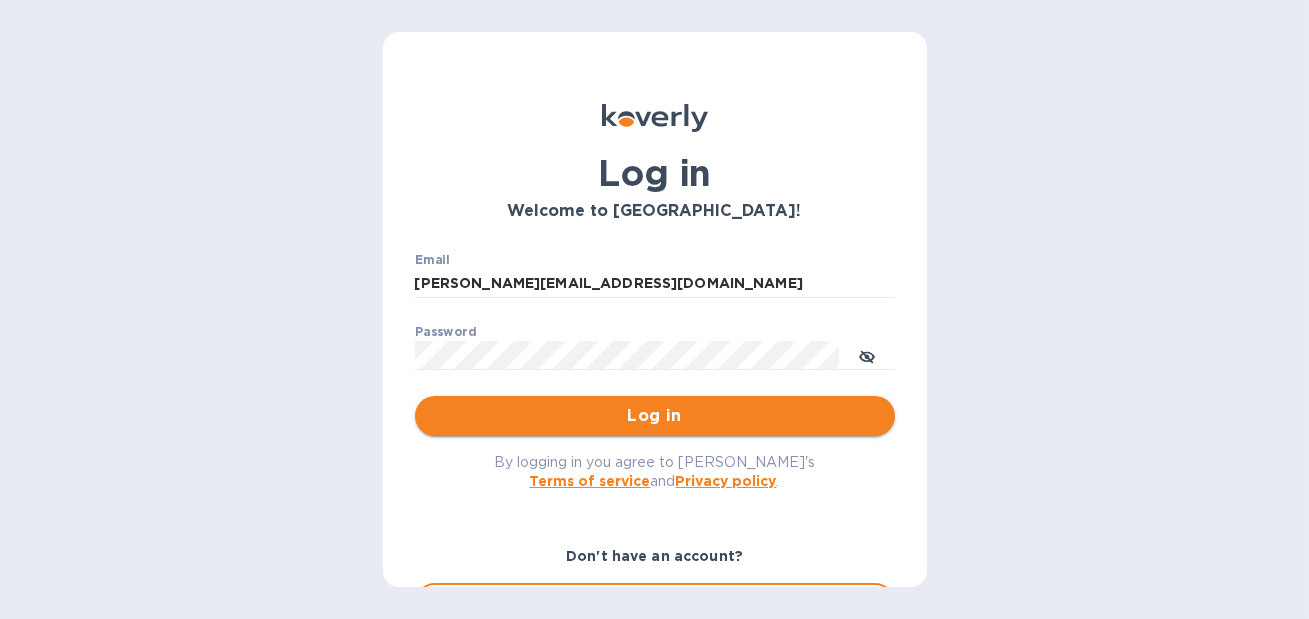 click on "Log in" at bounding box center (655, 416) 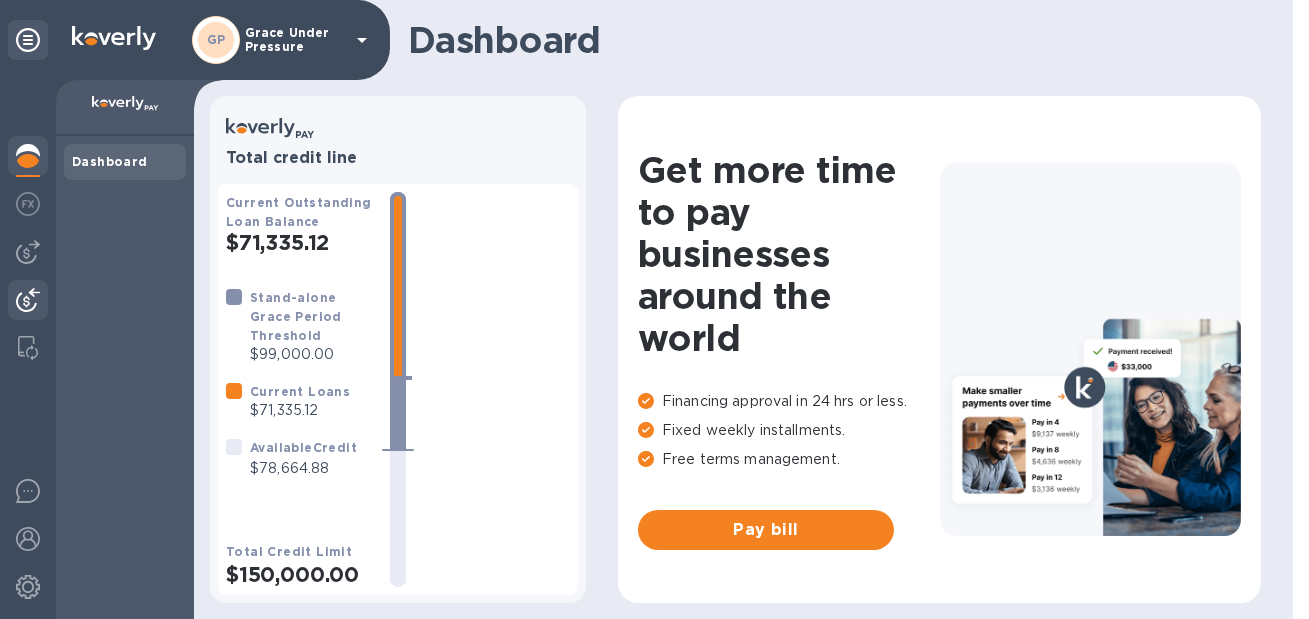 click at bounding box center [28, 300] 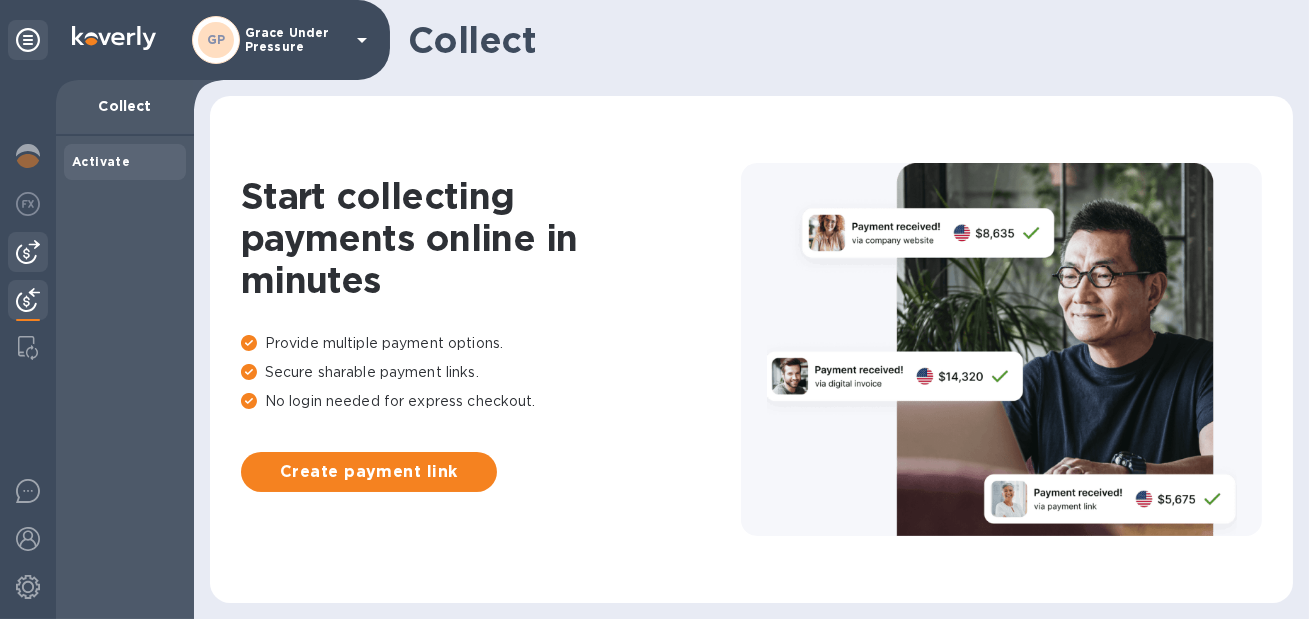 click at bounding box center [28, 252] 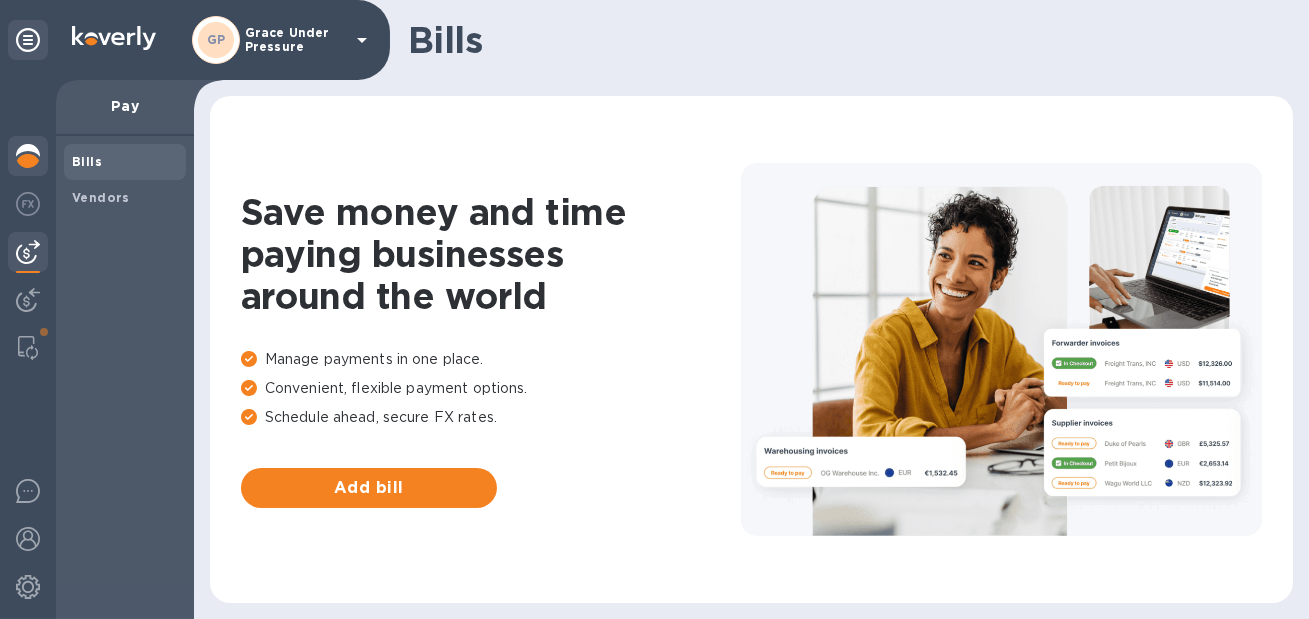 click at bounding box center [28, 156] 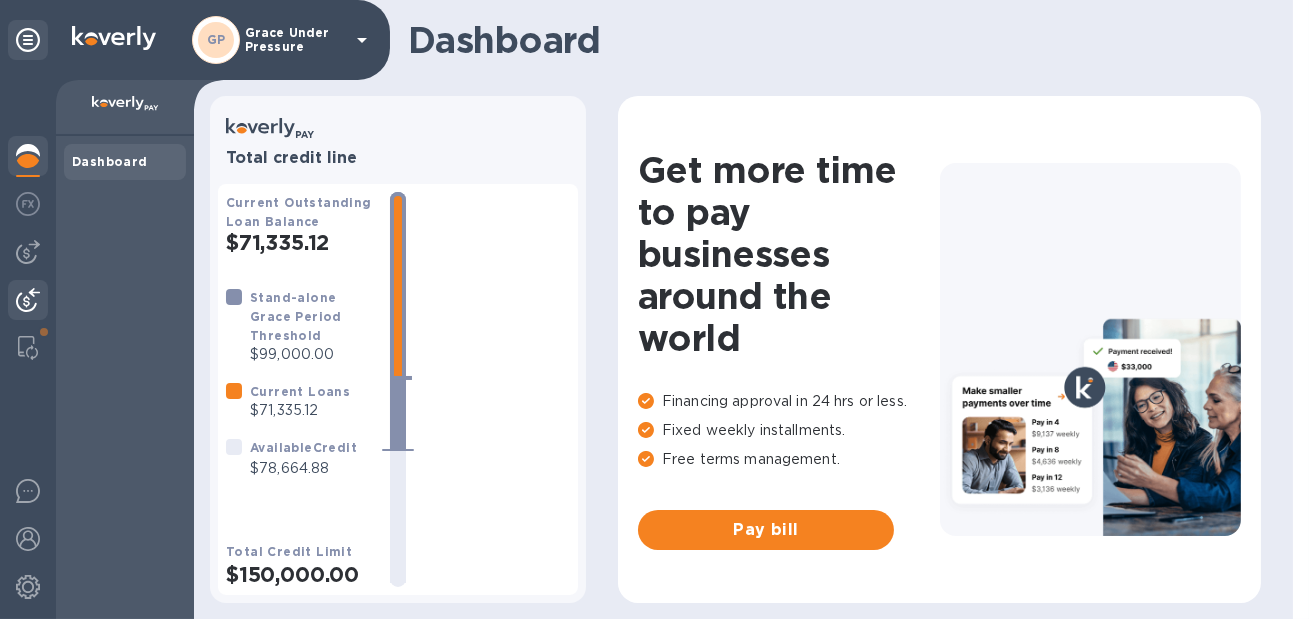click at bounding box center (28, 300) 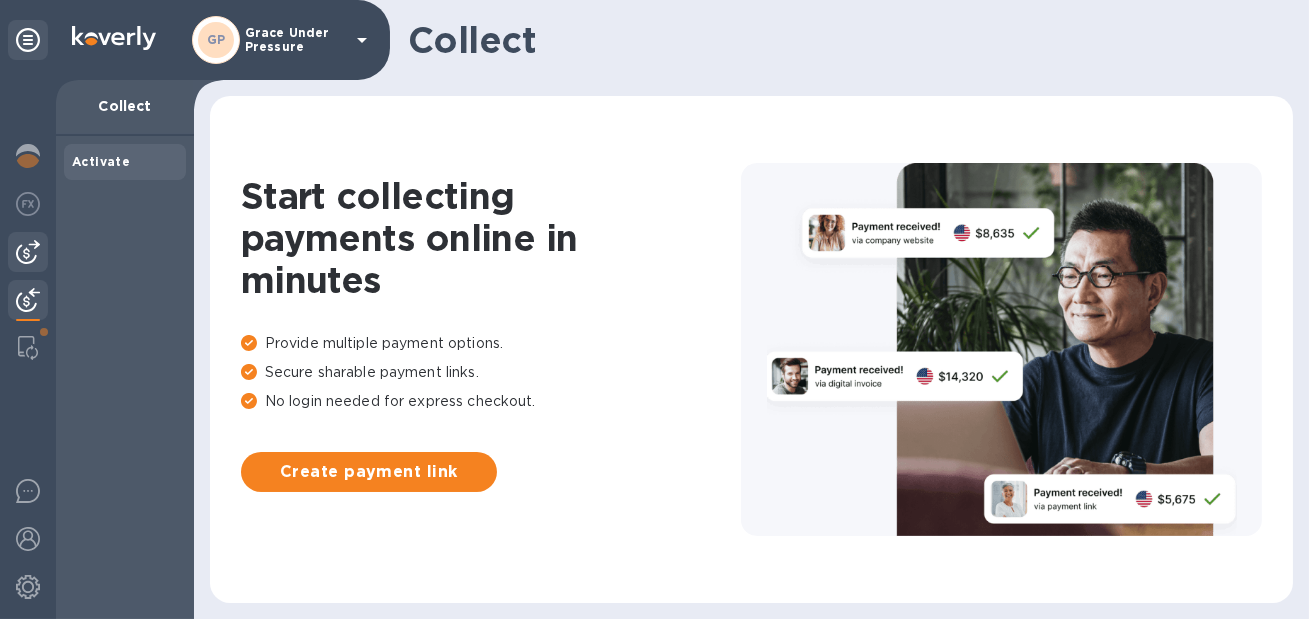 click at bounding box center [28, 252] 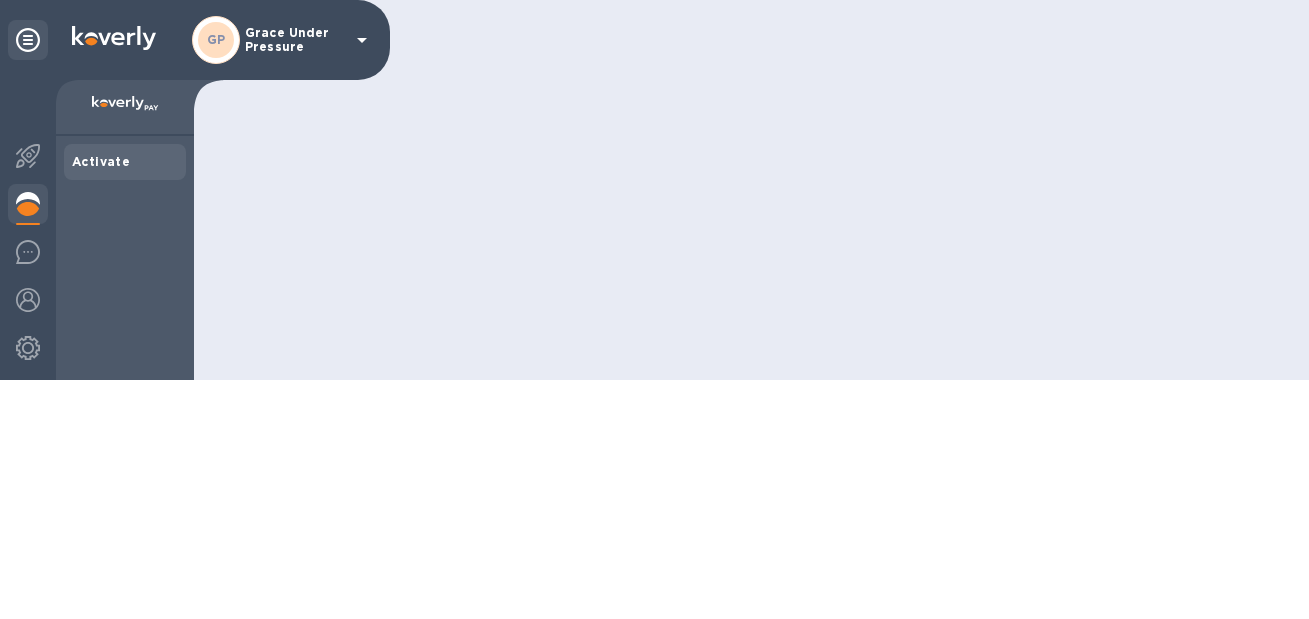scroll, scrollTop: 0, scrollLeft: 0, axis: both 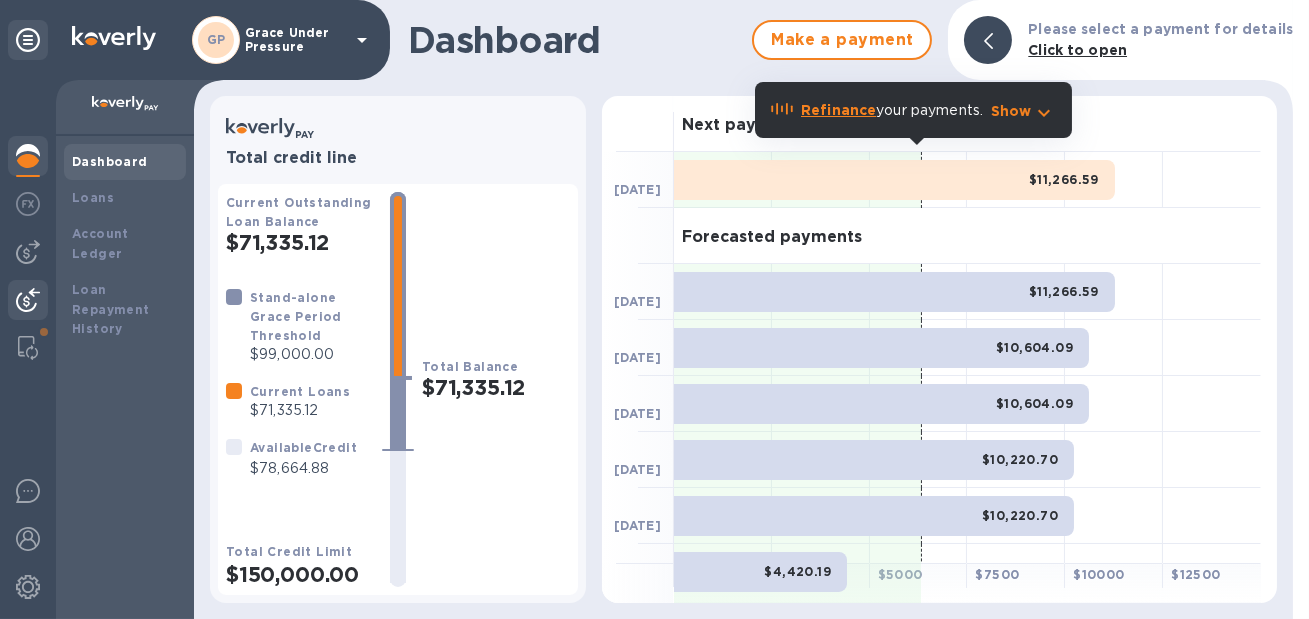 click at bounding box center [28, 300] 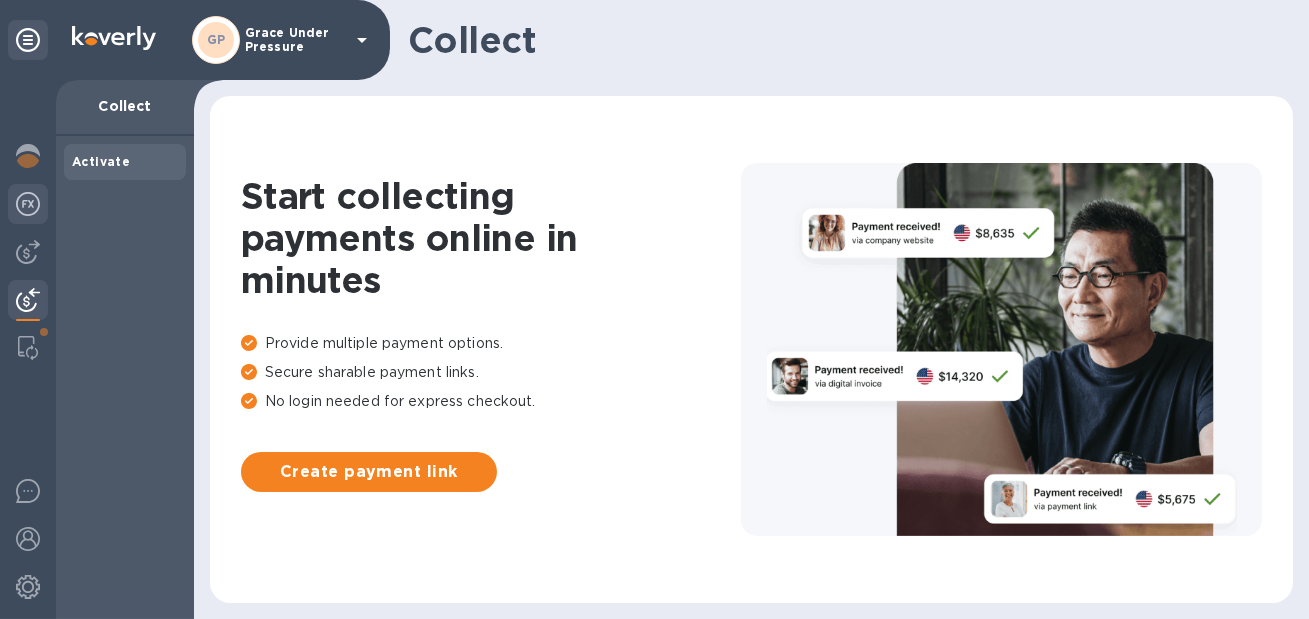 click at bounding box center (28, 204) 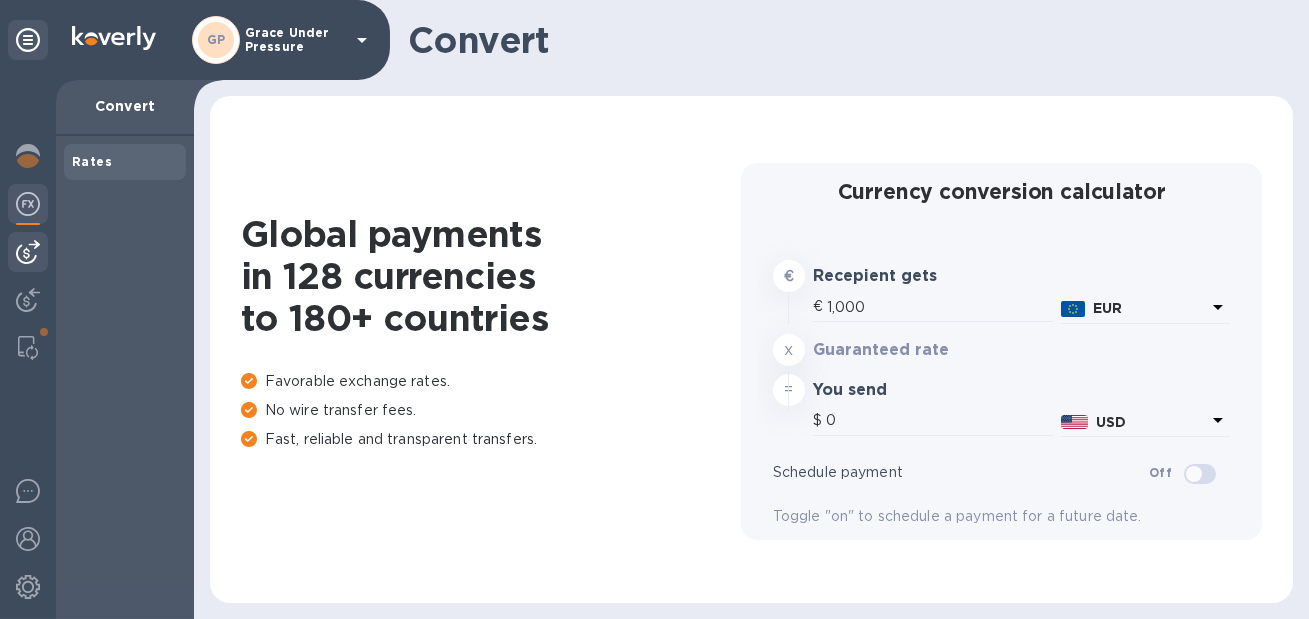 type on "1,172.97" 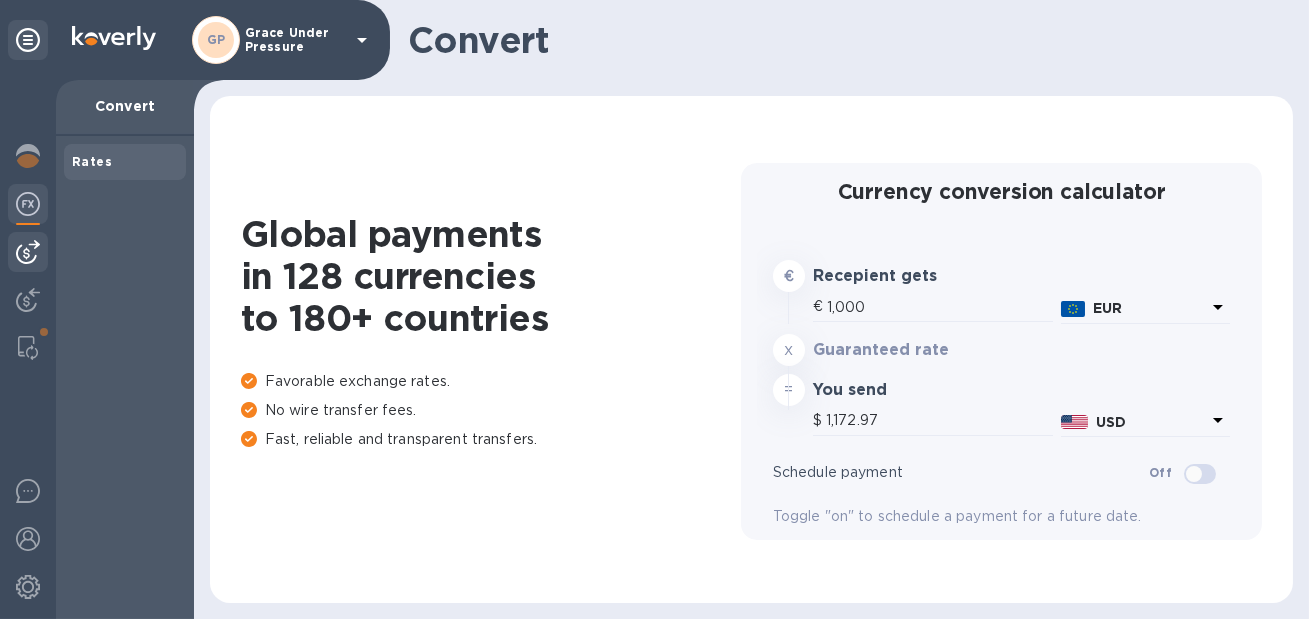 click at bounding box center (28, 252) 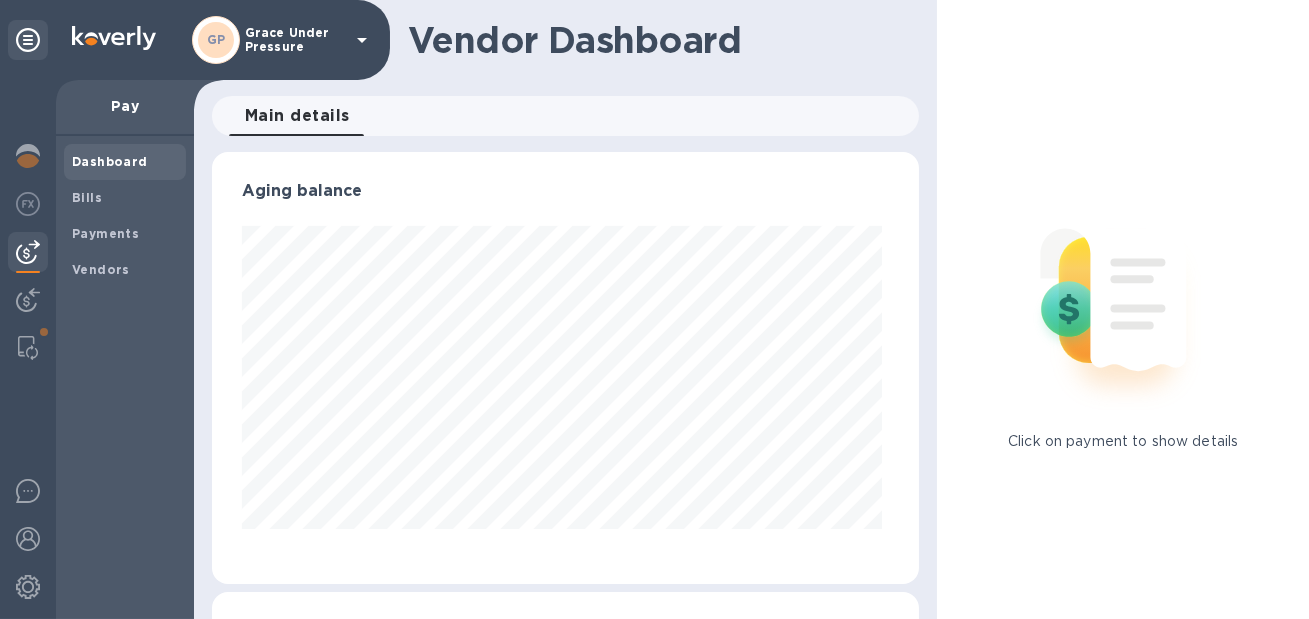 scroll, scrollTop: 999568, scrollLeft: 999300, axis: both 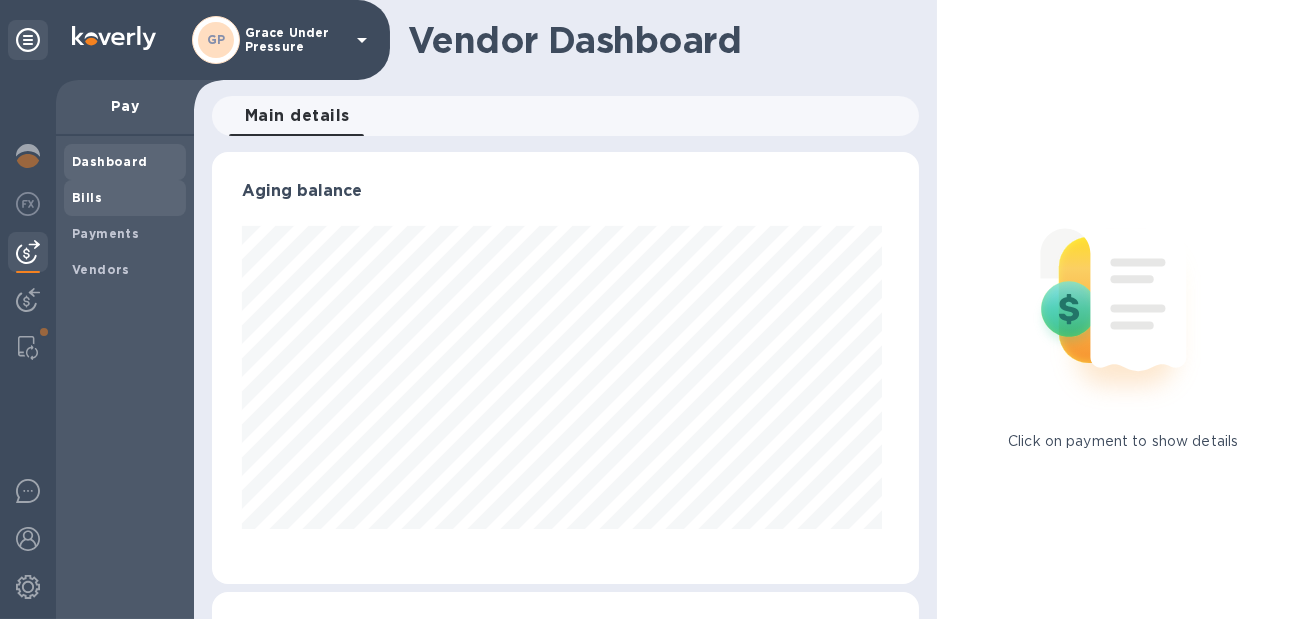 click on "Bills" at bounding box center (87, 197) 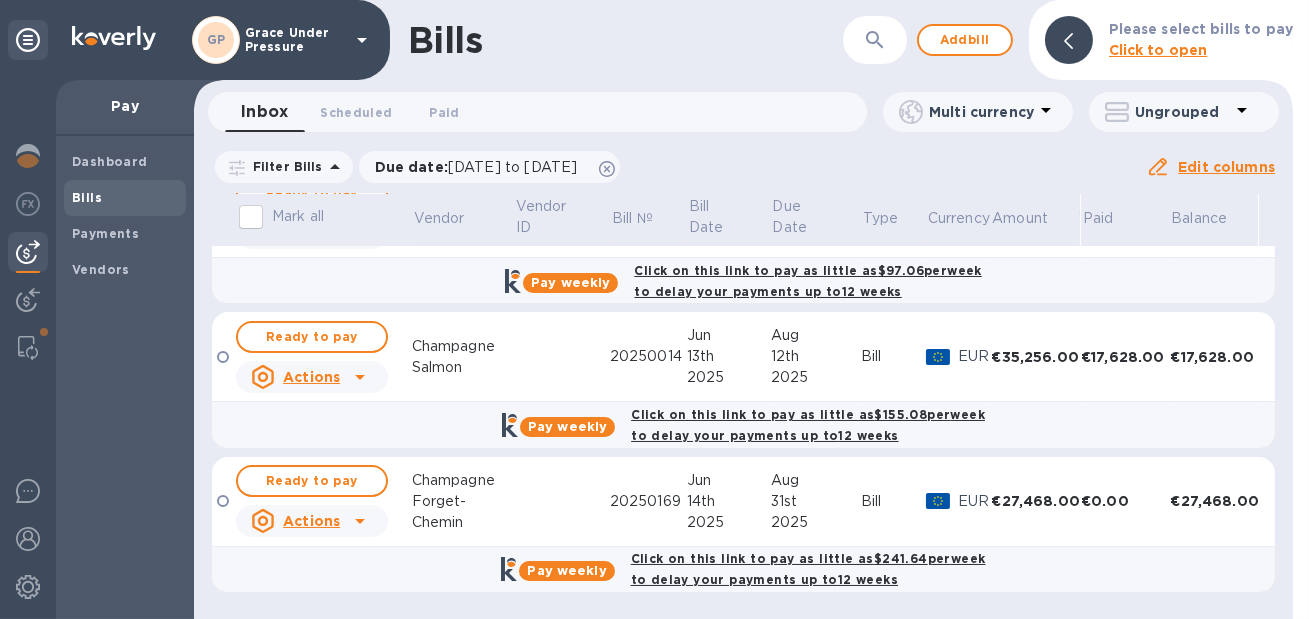 scroll, scrollTop: 561, scrollLeft: 0, axis: vertical 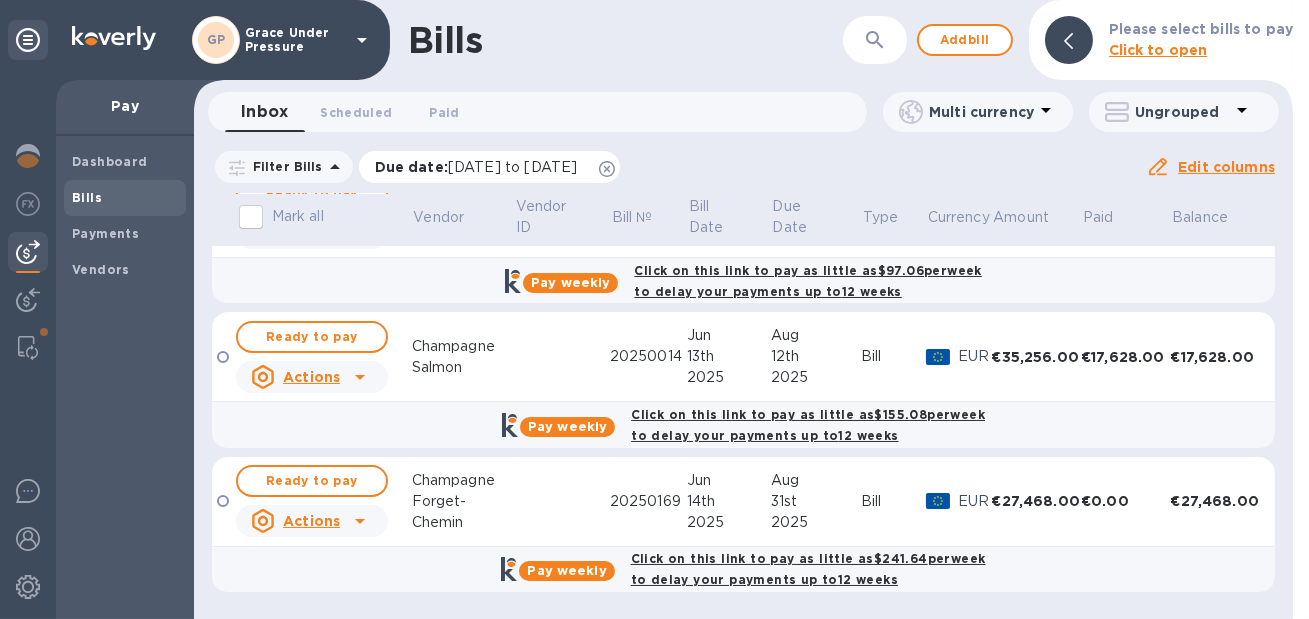 click 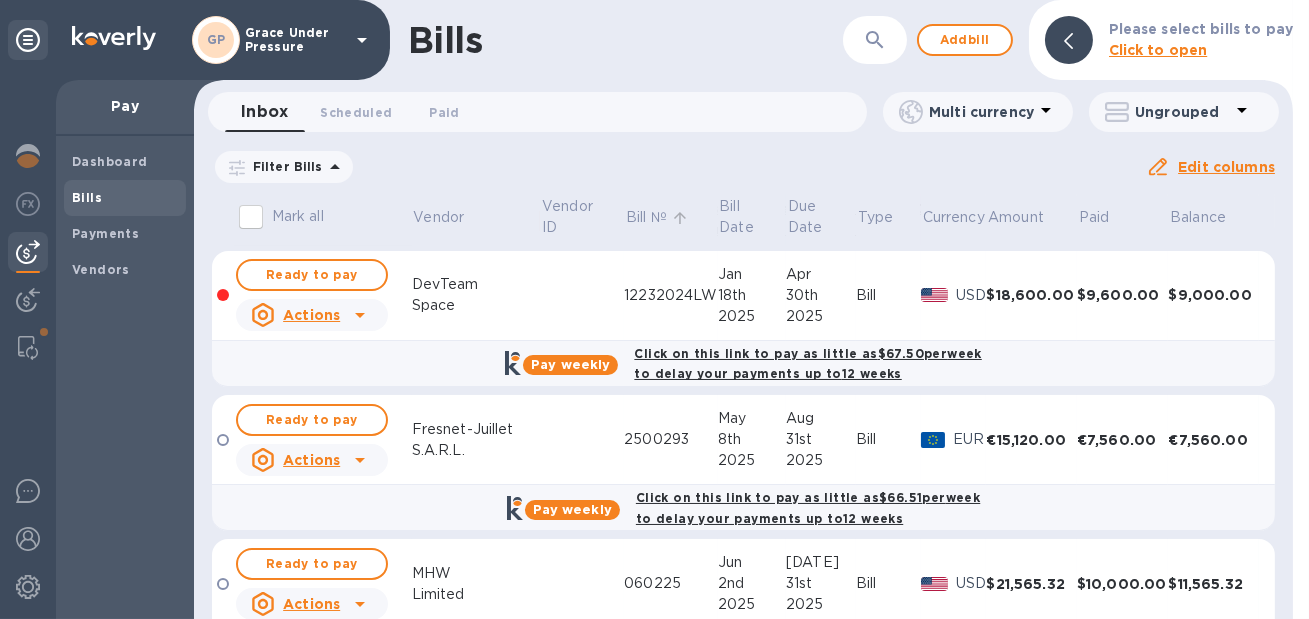 scroll, scrollTop: 153, scrollLeft: 0, axis: vertical 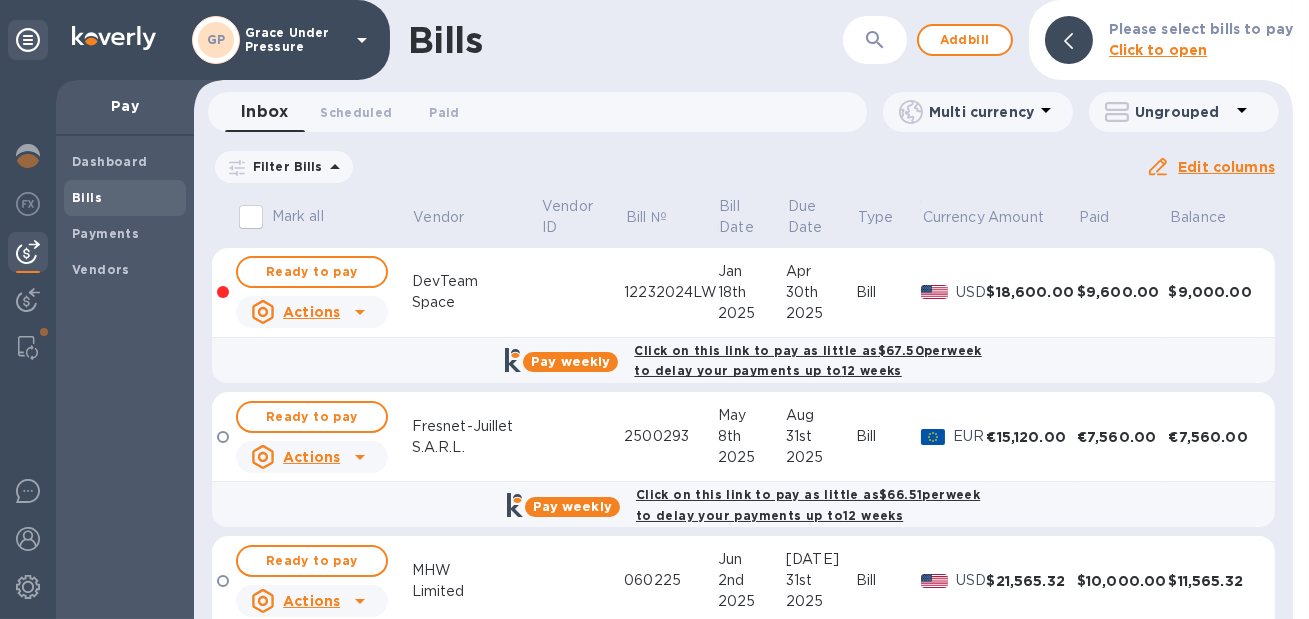 click on "Aug" at bounding box center [821, 415] 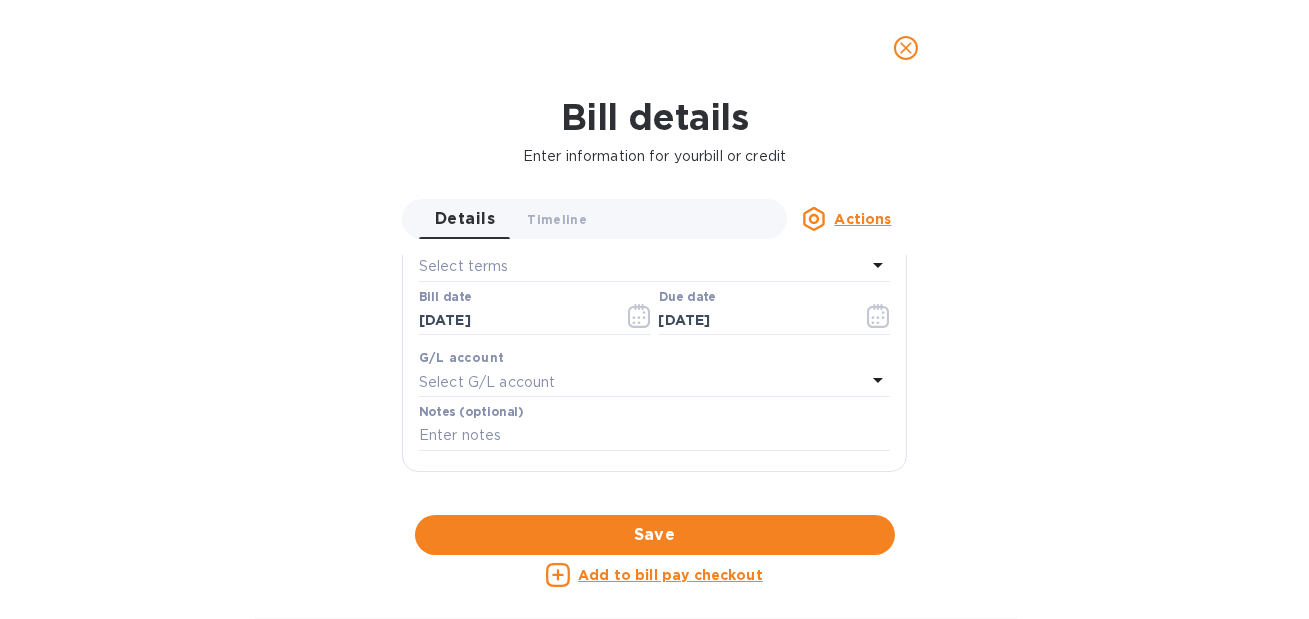 scroll, scrollTop: 419, scrollLeft: 0, axis: vertical 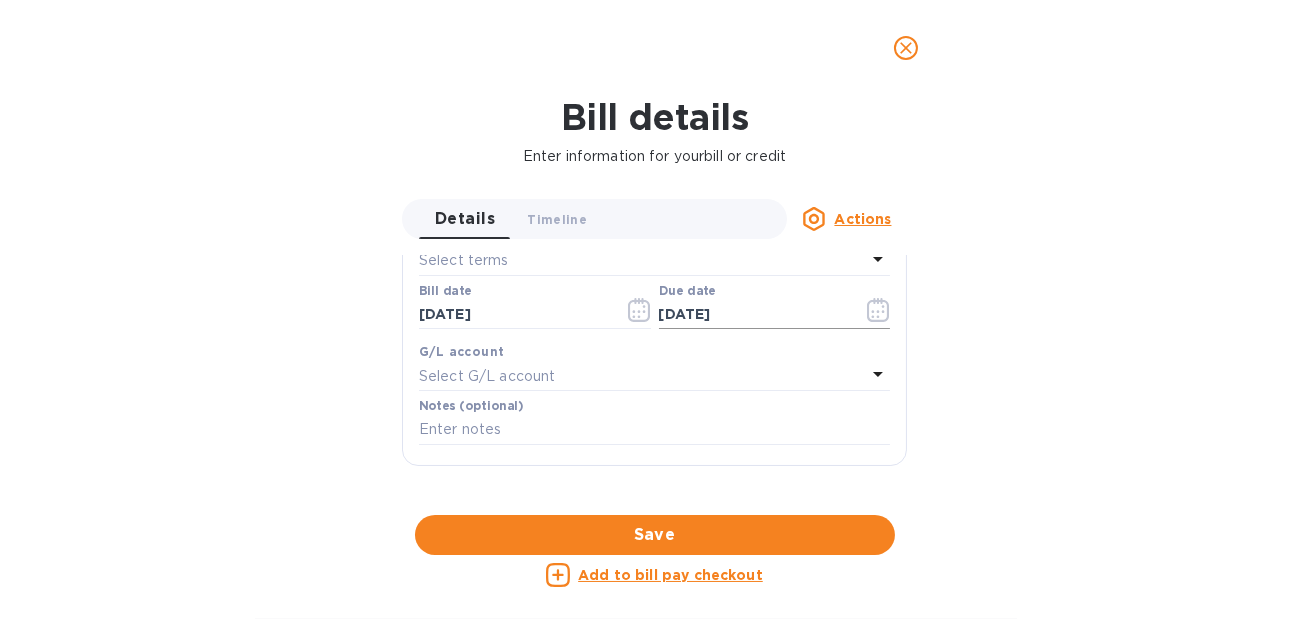 click 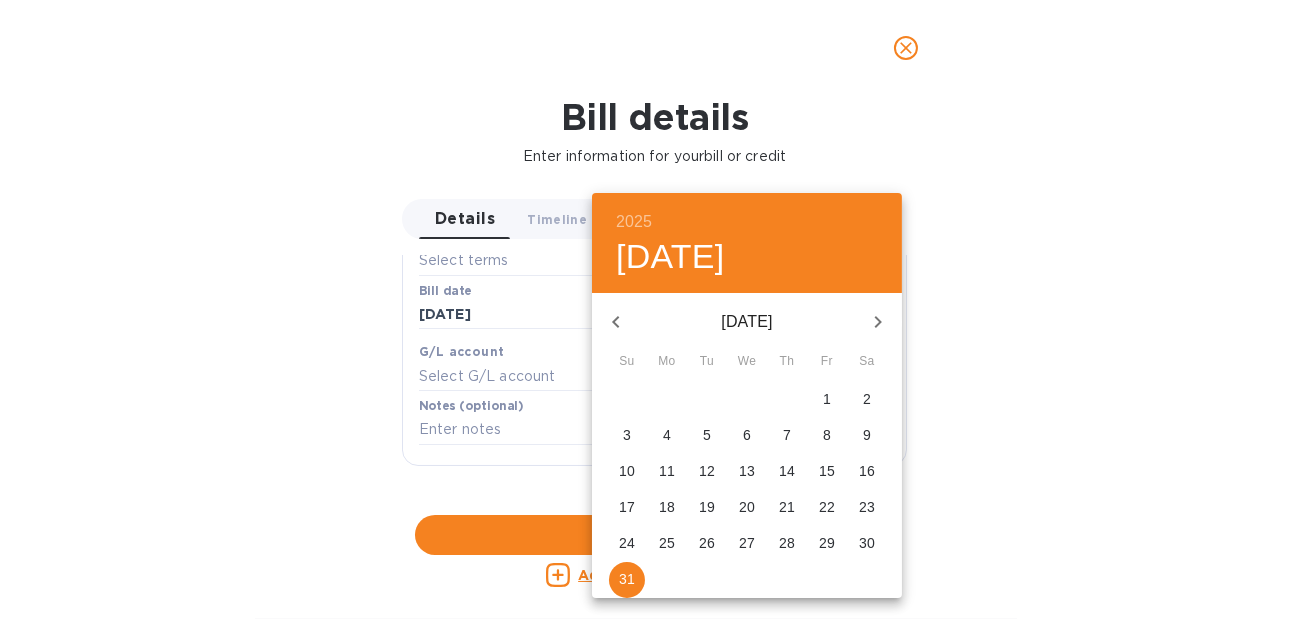 click 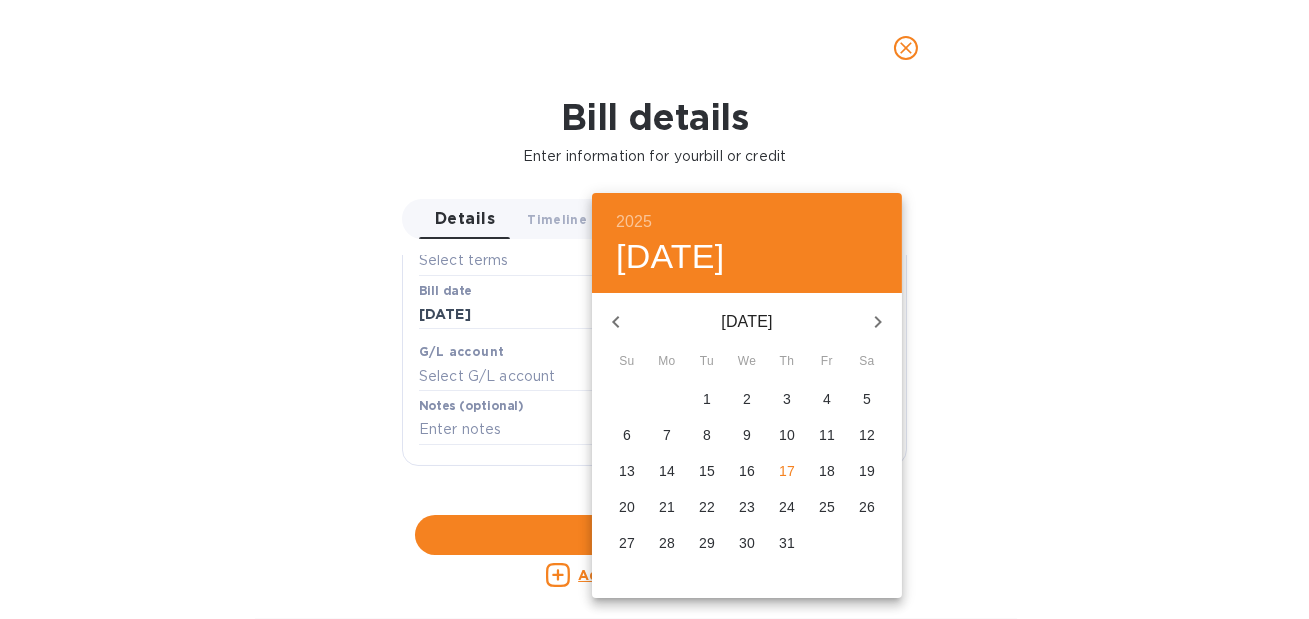 click 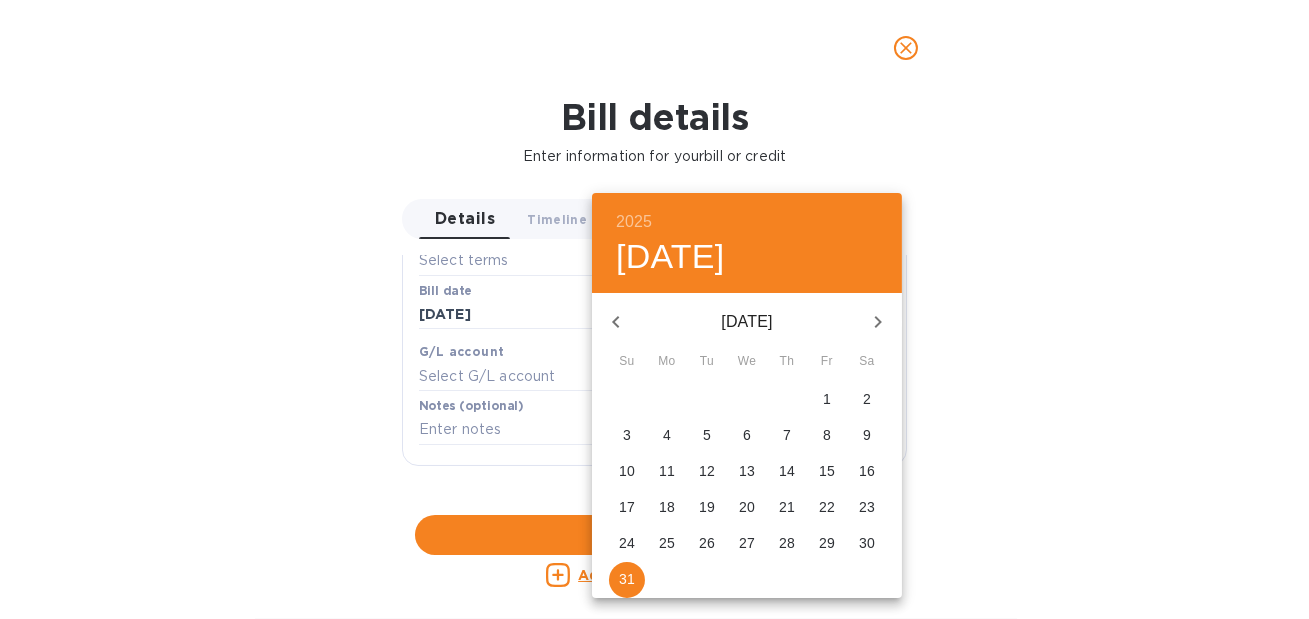 click on "15" at bounding box center (827, 471) 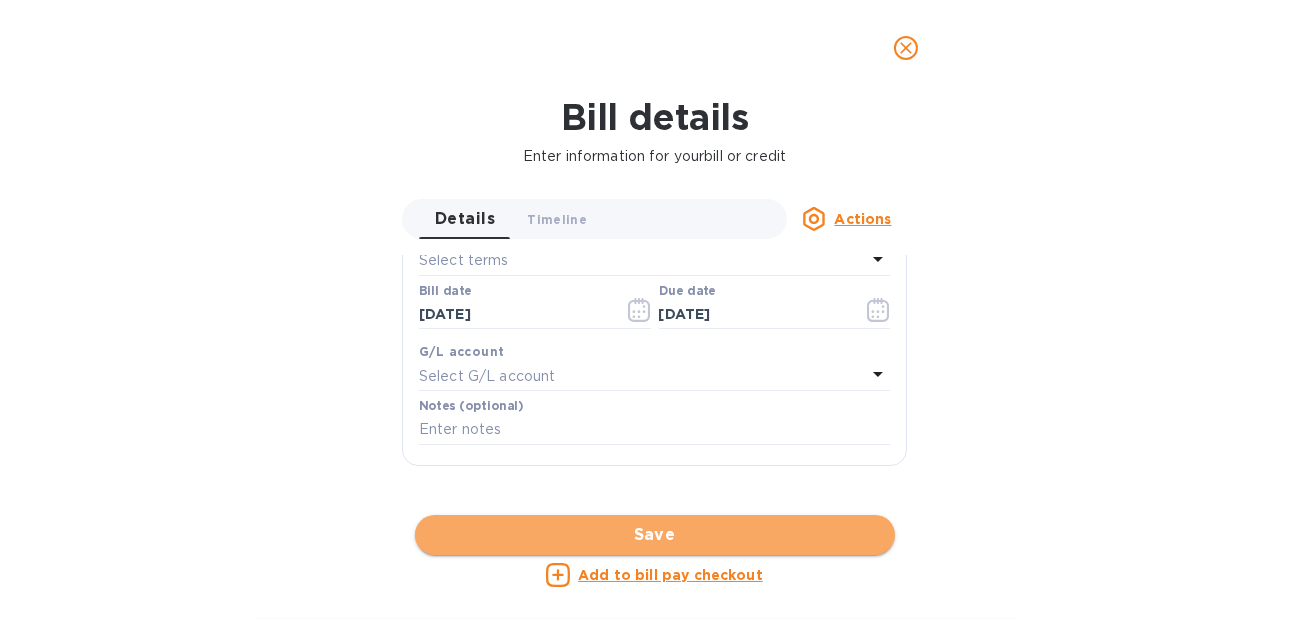 click on "Save" at bounding box center (655, 535) 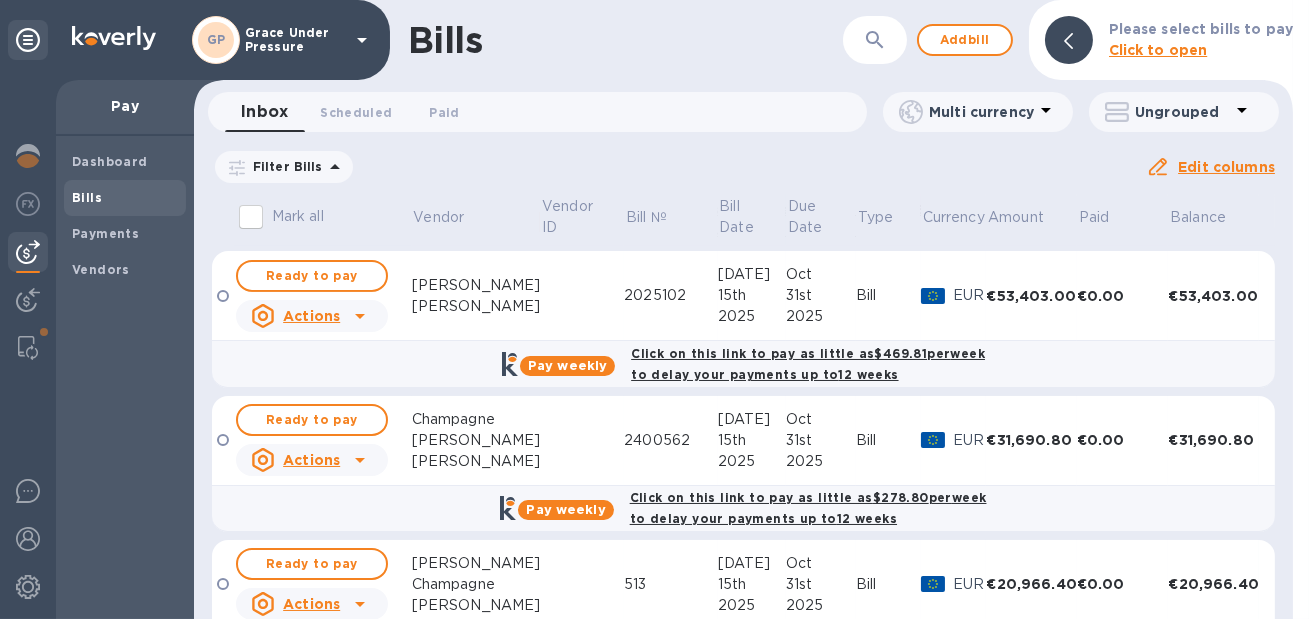 scroll, scrollTop: 1390, scrollLeft: 0, axis: vertical 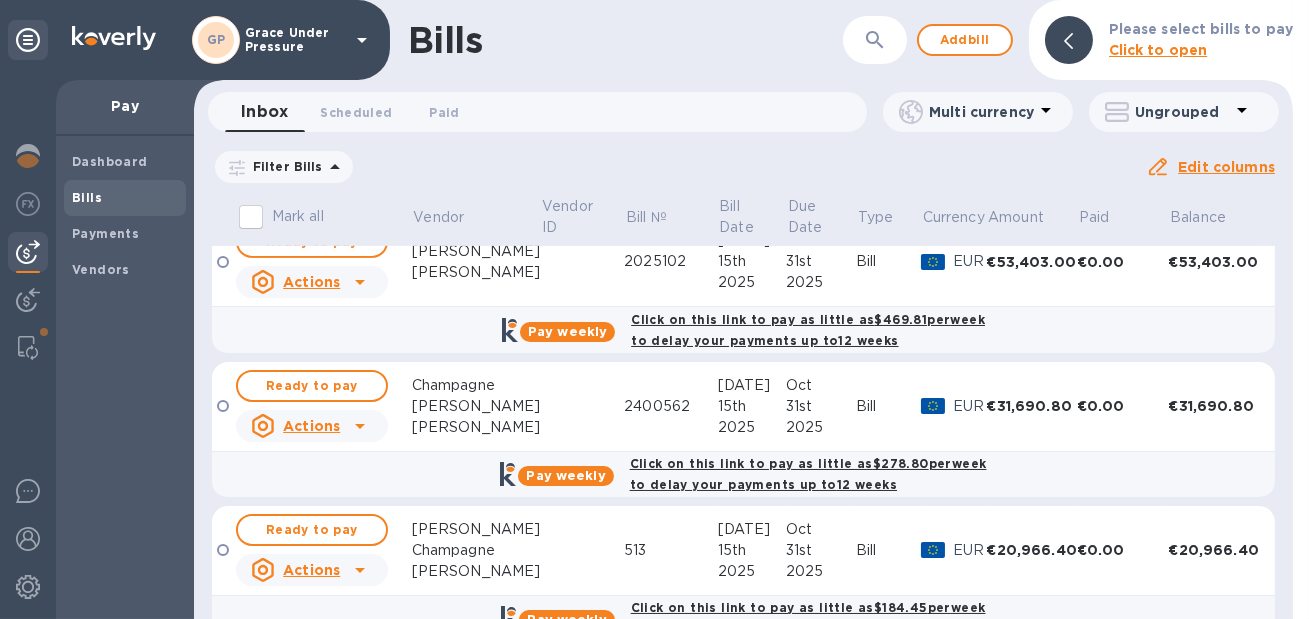 click at bounding box center (582, 262) 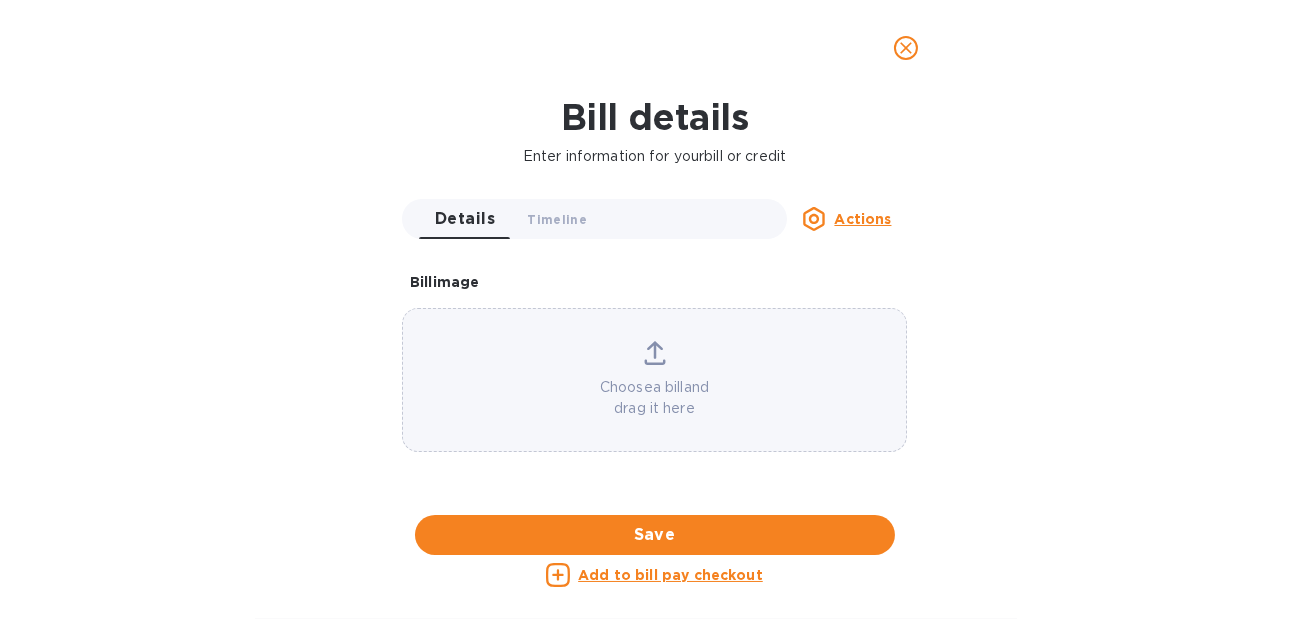 scroll, scrollTop: 1146, scrollLeft: 0, axis: vertical 